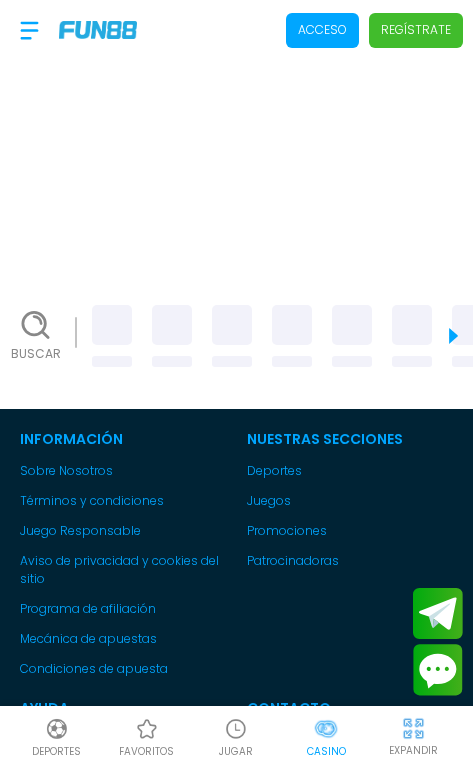 scroll, scrollTop: 0, scrollLeft: 0, axis: both 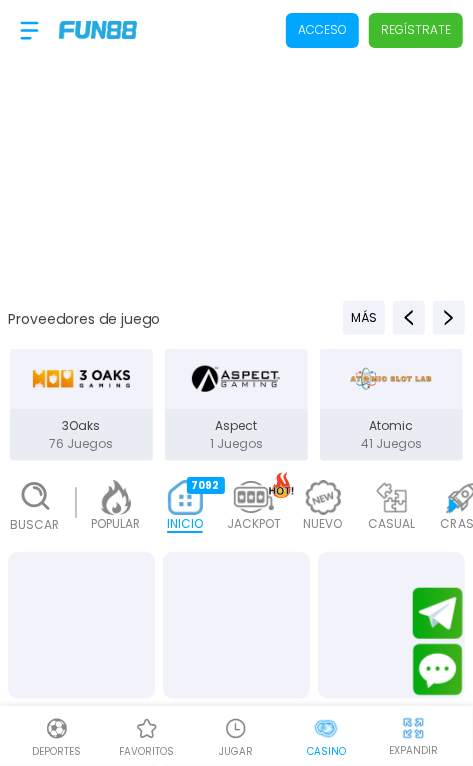 click on "Acceso" at bounding box center [322, 30] 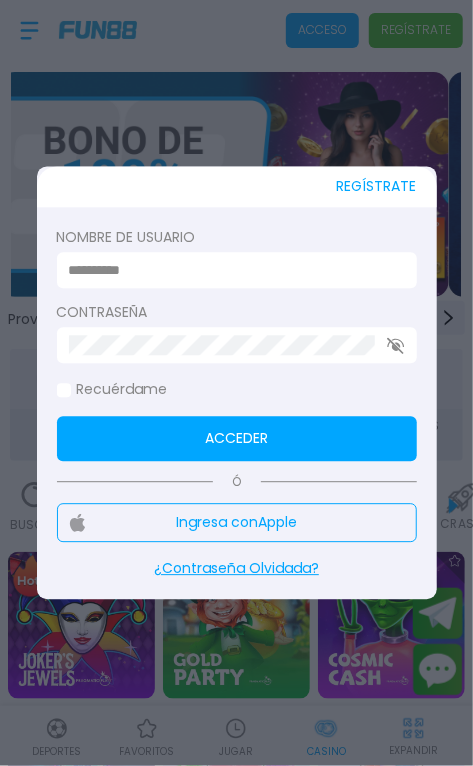 click at bounding box center [231, 270] 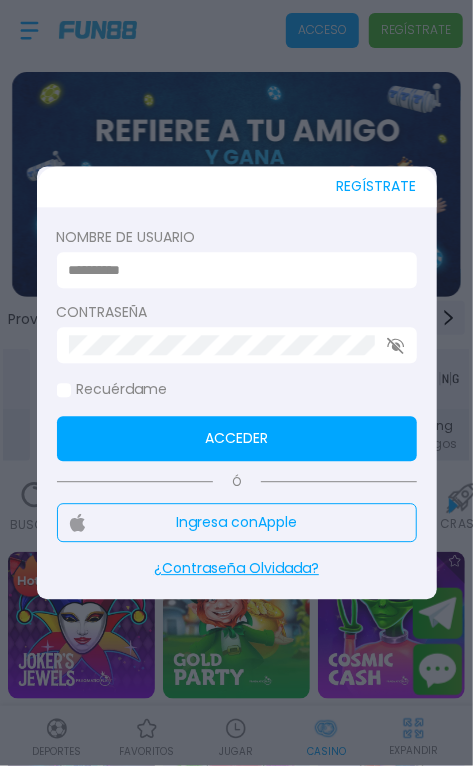 type on "**********" 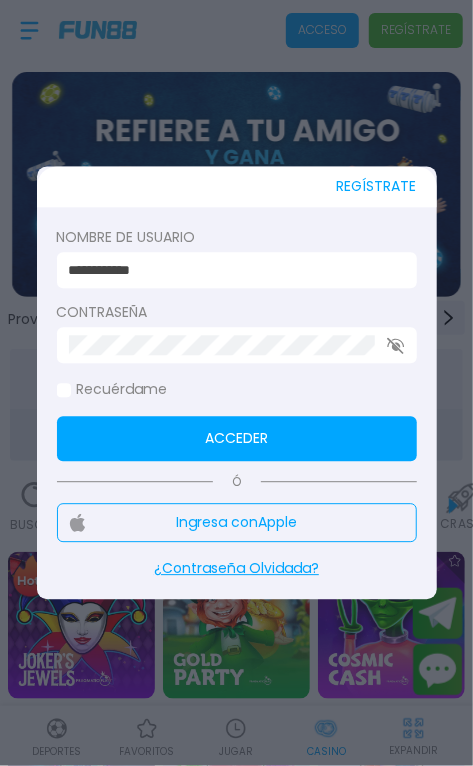 click on "Acceder" at bounding box center (237, 439) 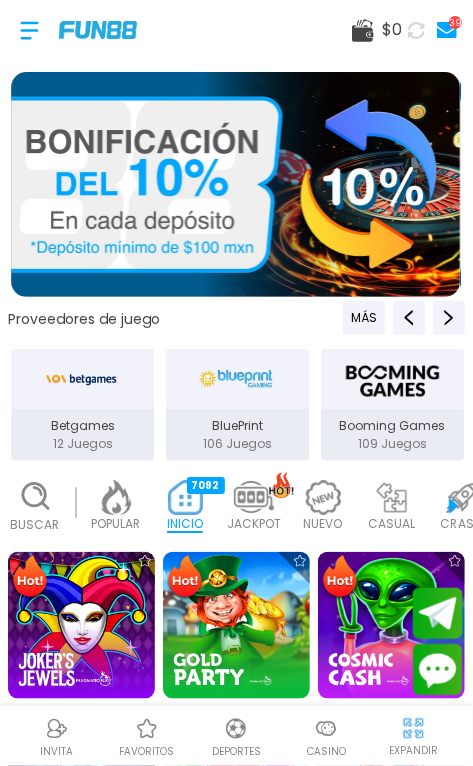 scroll, scrollTop: 0, scrollLeft: 49, axis: horizontal 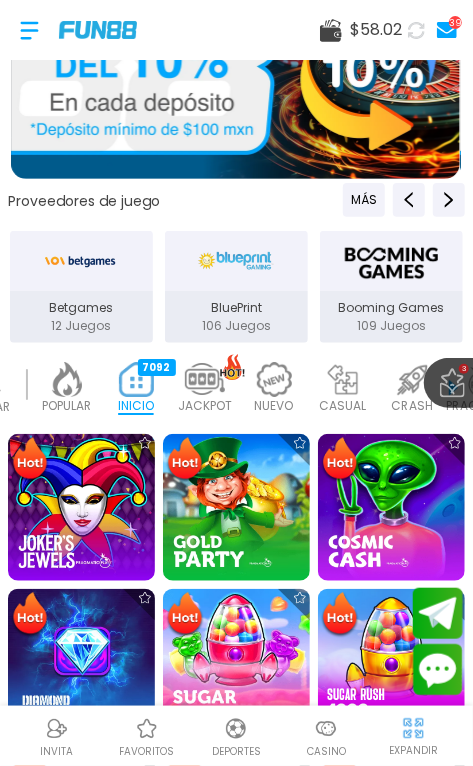 click on "$ 58.02 39 3 favoritos Proveedores de juego MÁS 3Oaks 76 Juegos Aspect 1 Juegos Atomic 41 Juegos BELATRA GAMES 53 Juegos BGaming 162 Juegos Betgames 12 Juegos BluePrint 106 Juegos Booming Games 109 Juegos Caleta 114 Juegos EVOPLAY 211 Juegos Endorphina 168 Juegos Everymatrix 130 Juegos Evolution 339 Juegos Expanse 47 Juegos Ezugi 95 Juegos FC 45 Juegos Funky 2 Juegos GameArt 87 Juegos Games Global 79 Juegos GamoMat 192 Juegos Habanero 207 Juegos Hacksaw 458 Juegos IMoon 3 Juegos InBet 434 Juegos IndigoMagic 53 Juegos JiLi 168 Juegos Kalamba 111 Juegos Kiron 27 Juegos MICRO GAMING 326 Juegos MPlay 20 Juegos NAGA 47 Juegos Netent 93 Juegos One Touch 98 Juegos Ortiz Gaming 20 Juegos PGSoft 155 Juegos Play'N'GO 281 Juegos PlayStar 77 Juegos Playson 84 Juegos Playtech 487 Juegos PragmaticPlay 571 Juegos RUBYPLAY 19 Juegos Real Time Game 1 Juegos RedTiger 155 Relax" at bounding box center [236, 413] 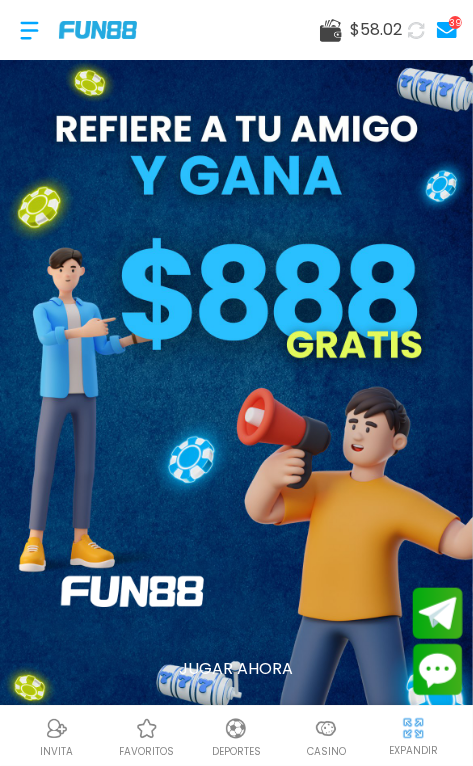 click on "Casino" at bounding box center [326, 736] 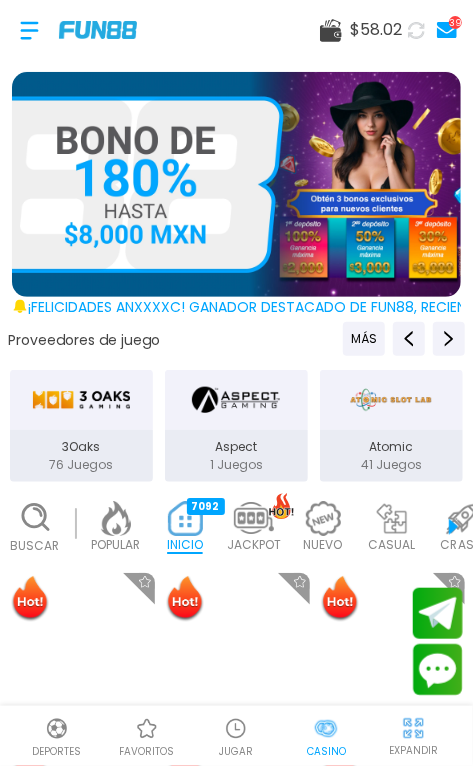 click at bounding box center [116, 518] 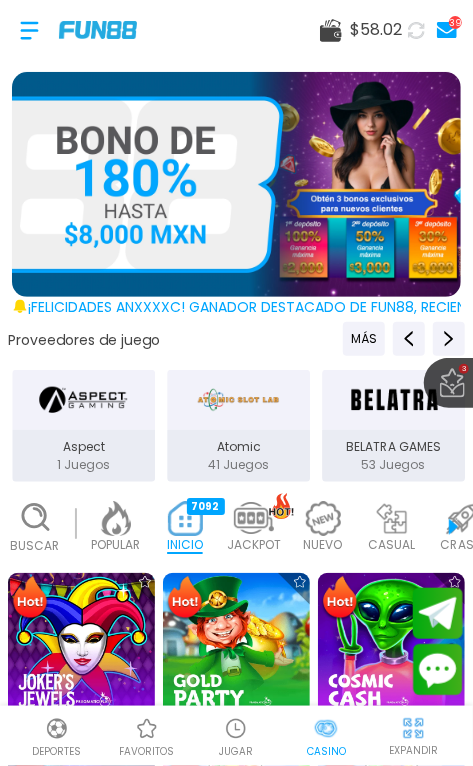 click 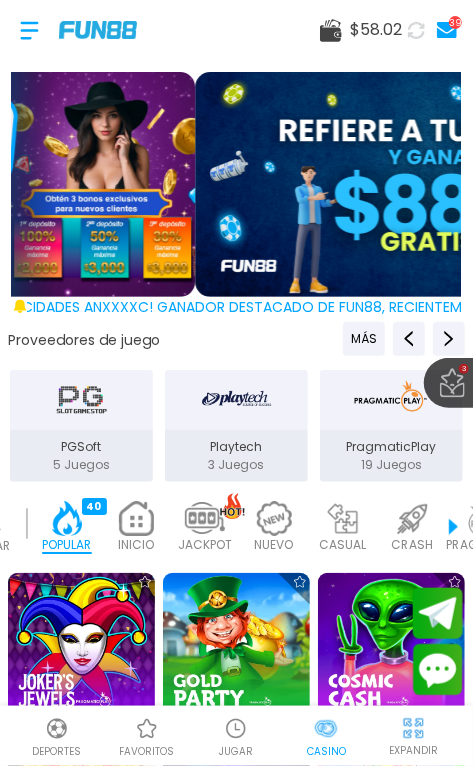 scroll, scrollTop: 0, scrollLeft: 0, axis: both 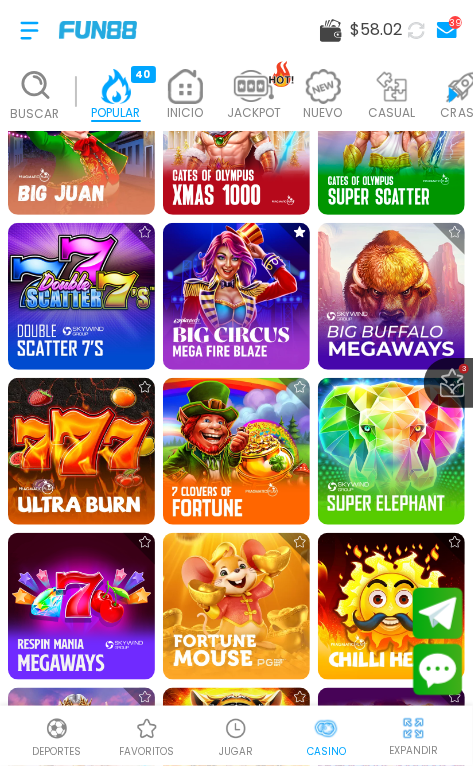 click at bounding box center [81, 451] 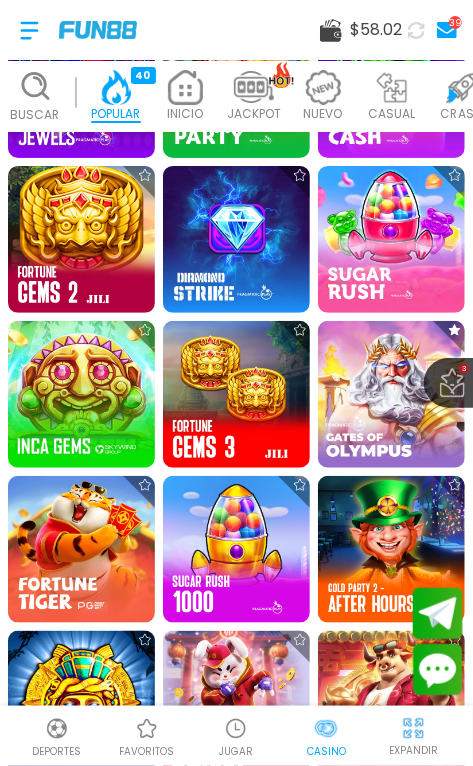 scroll, scrollTop: 564, scrollLeft: 0, axis: vertical 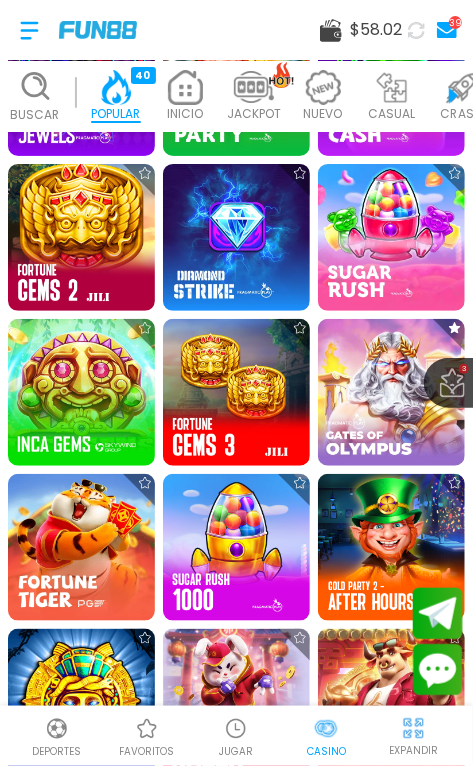 click at bounding box center (81, 392) 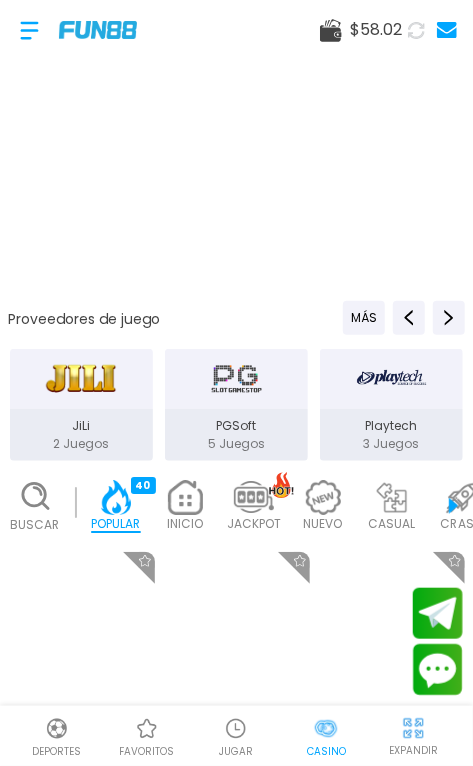click at bounding box center [236, 178] 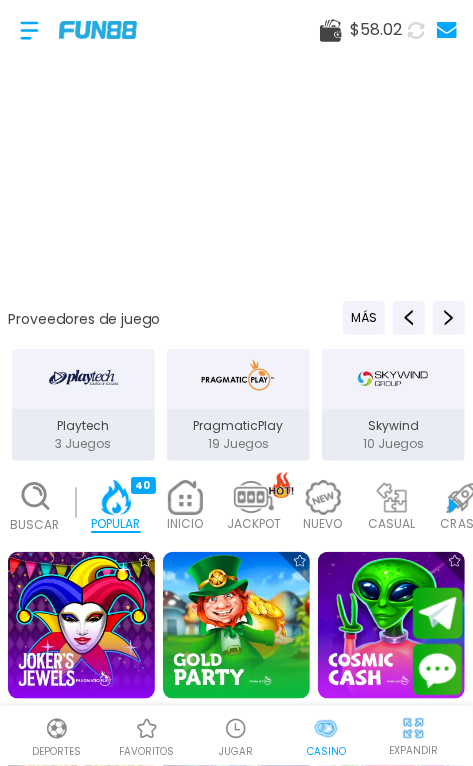 click at bounding box center (236, 178) 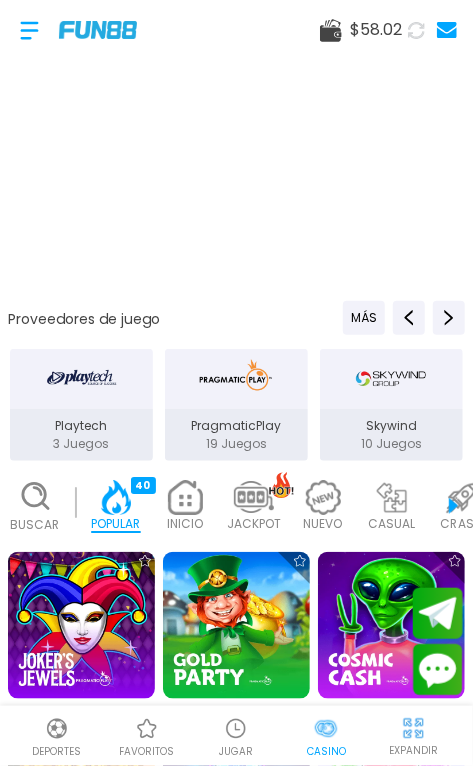 click at bounding box center (236, 178) 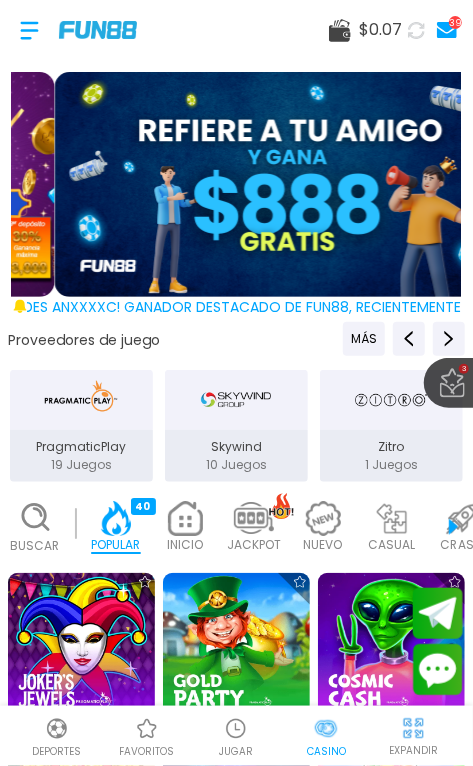 click at bounding box center (413, 728) 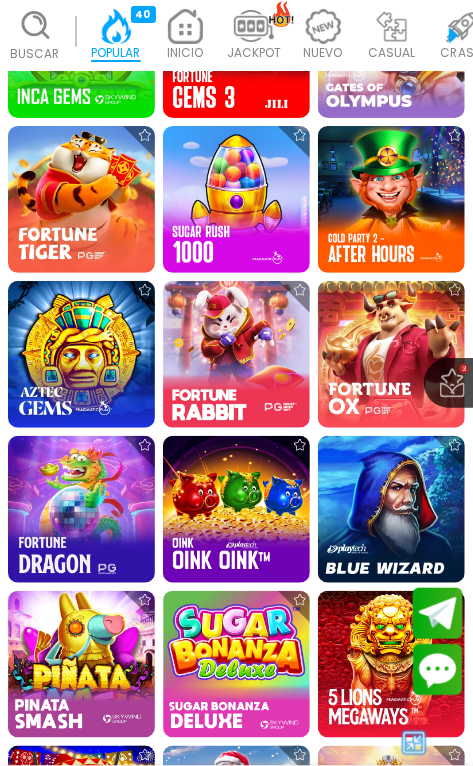 scroll, scrollTop: 0, scrollLeft: 0, axis: both 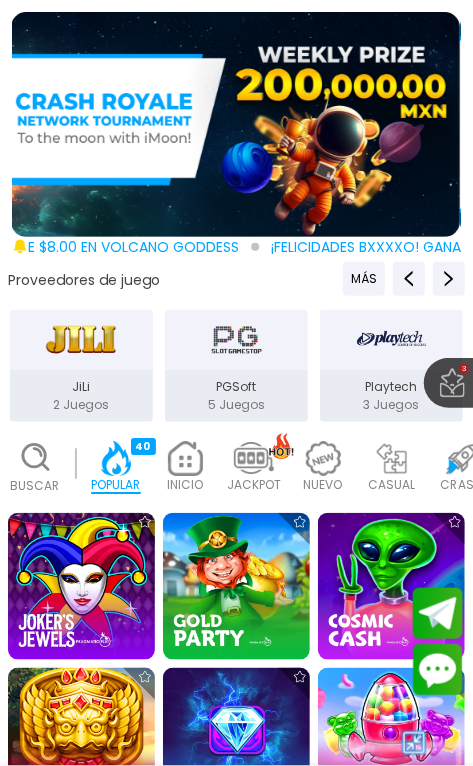 click at bounding box center (414, 743) 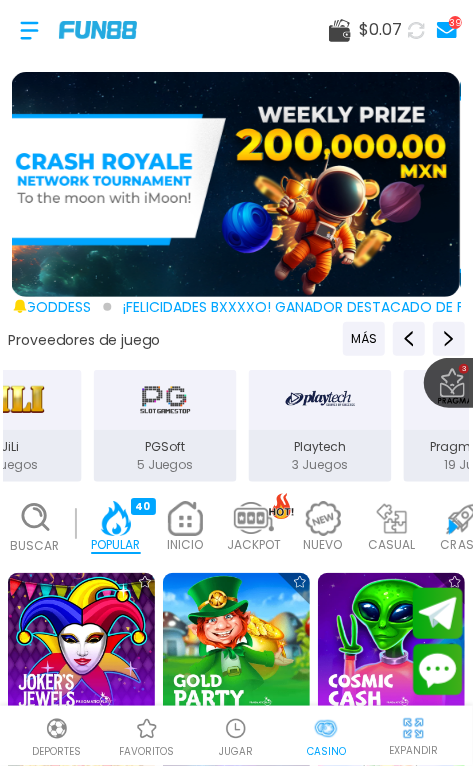 click at bounding box center (235, 184) 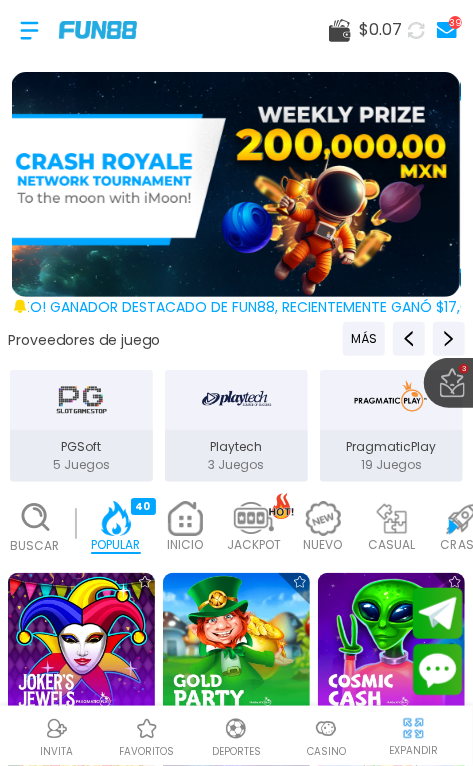 click at bounding box center (235, 184) 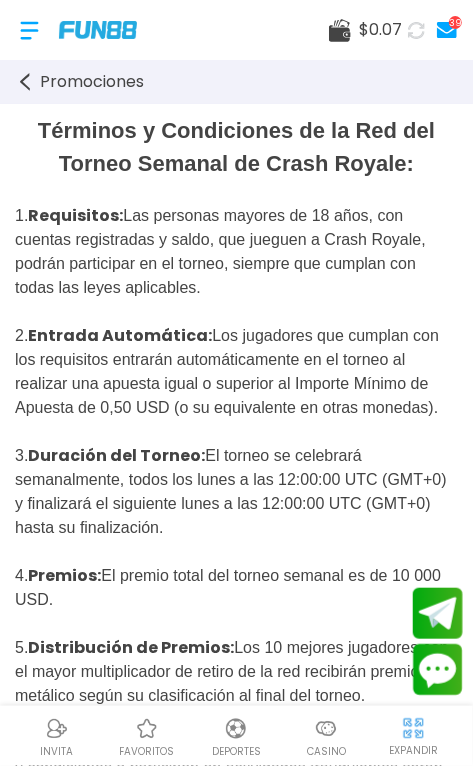 click 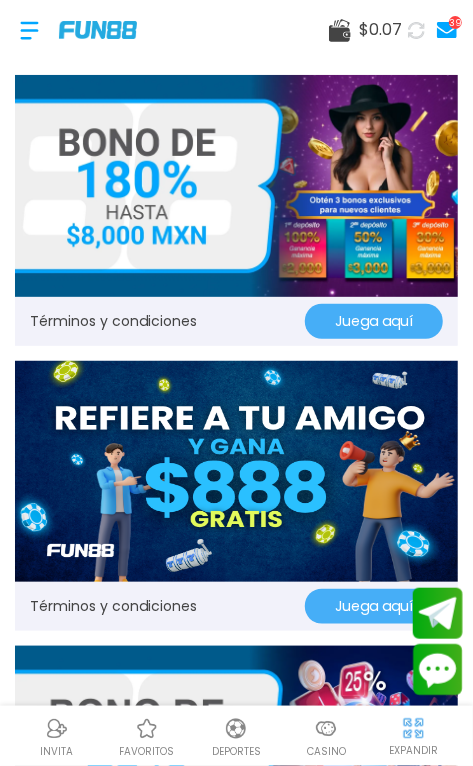 click at bounding box center (236, 186) 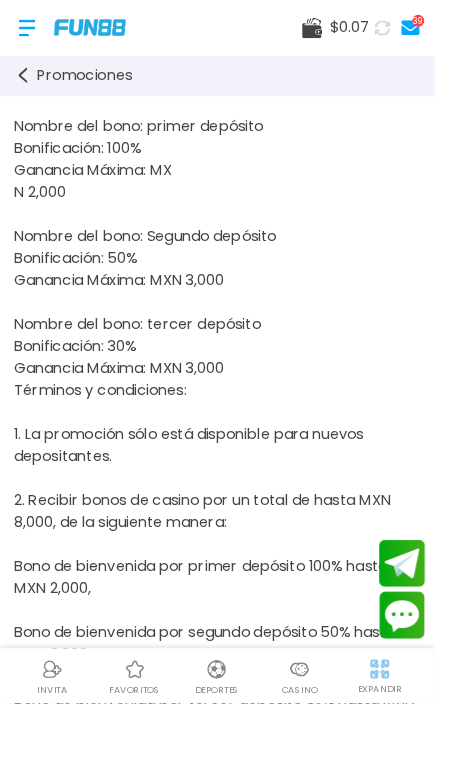scroll, scrollTop: 0, scrollLeft: 0, axis: both 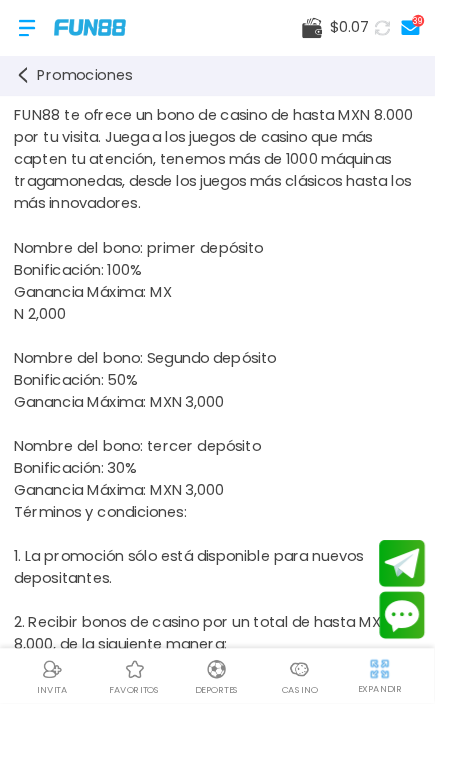 click on "FUN88 te ofrece un bono de casino de hasta MXN 8.000 por tu visita. Juega a los juegos de casino que más capten tu atención, tenemos más de 1000 máquinas tragamonedas, desde los juegos más clásicos hasta los más innovadores.
Nombre del bono: primer depósito
Bonificación: 100%
Ganancia Máxima: MX
N 2,000
Nombre del bono: Segundo depósito
Bonificación: 50%
Ganancia Máxima: MXN 3,000
Nombre del bono: tercer depósito
Bonificación: 30%
Ganancia Máxima: MXN 3,000 Términos y condiciones:
1. La promoción sólo está disponible para nuevos depositantes.
2. Recibir bonos de casino por un total de hasta MXN 8,000, de la siguiente manera:
Bono de bienvenida por primer depósito 100% hasta MXN 2,000,
Bono de bienvenida por segundo depósito 50% hasta MXN 3,000
Bono de bienvenida por tercer depósito 30% hasta MXN 3,000 3. Deposita un mínimo de MXN 200 para participar en esta promoción. 4. Recibirás automáticamente un bono cada vez que deposites." at bounding box center [236, 749] 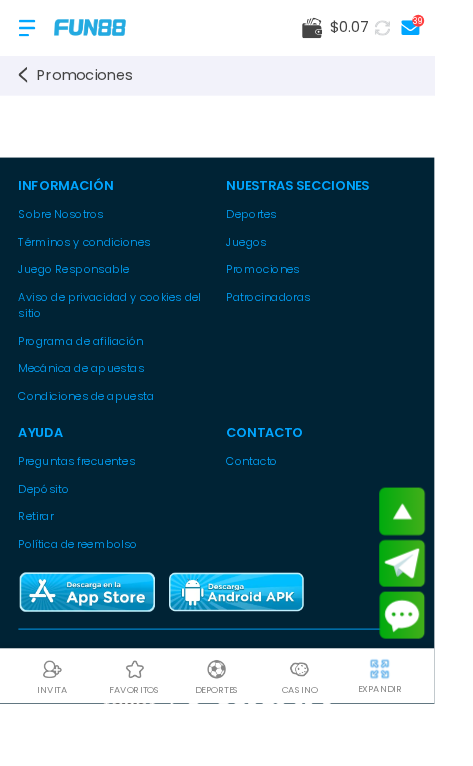 scroll, scrollTop: 4383, scrollLeft: 0, axis: vertical 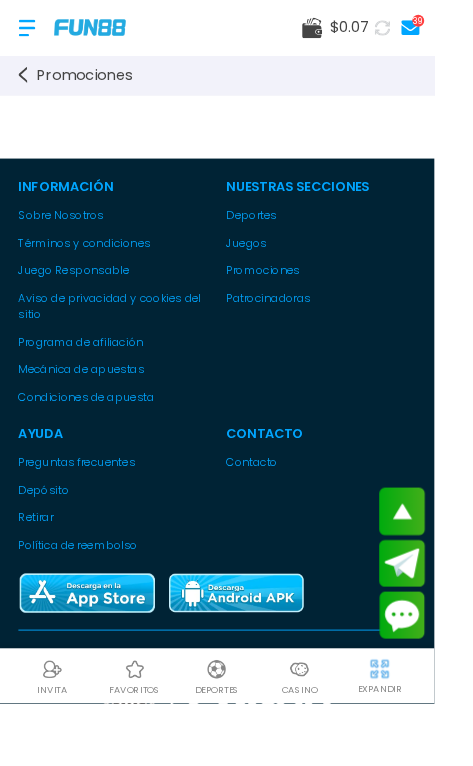 click at bounding box center (235, -250) 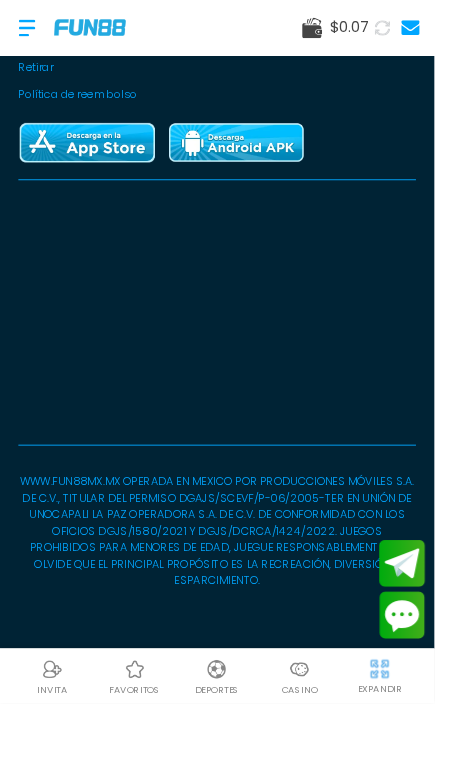 scroll, scrollTop: 0, scrollLeft: 0, axis: both 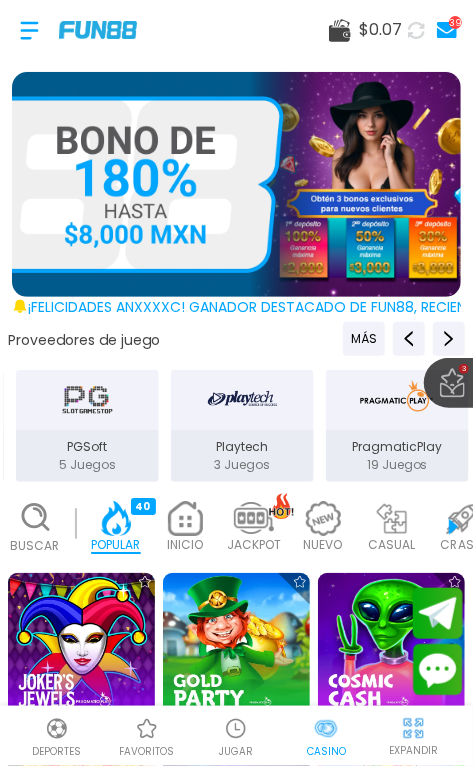 click at bounding box center [236, 184] 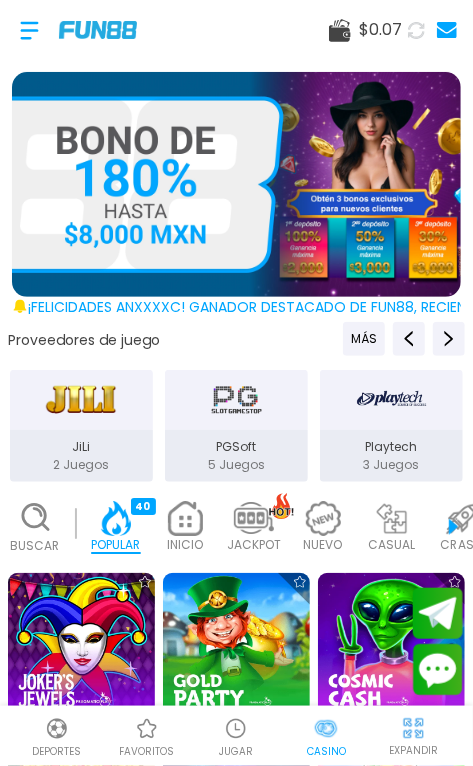 scroll, scrollTop: 416, scrollLeft: 0, axis: vertical 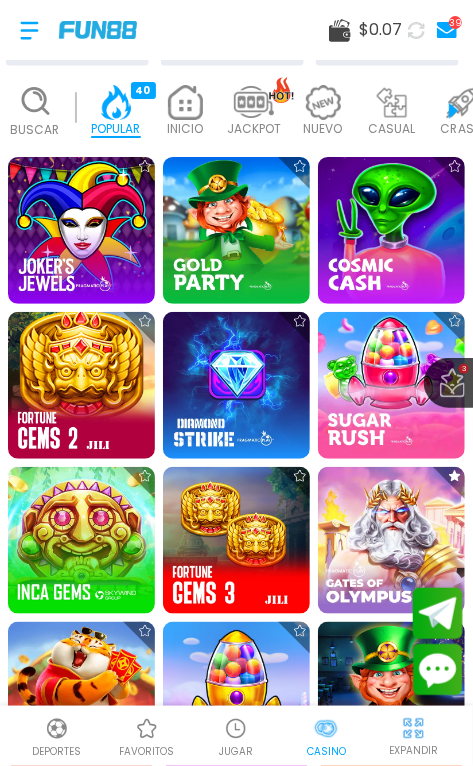 click on "Buscar" at bounding box center [36, 130] 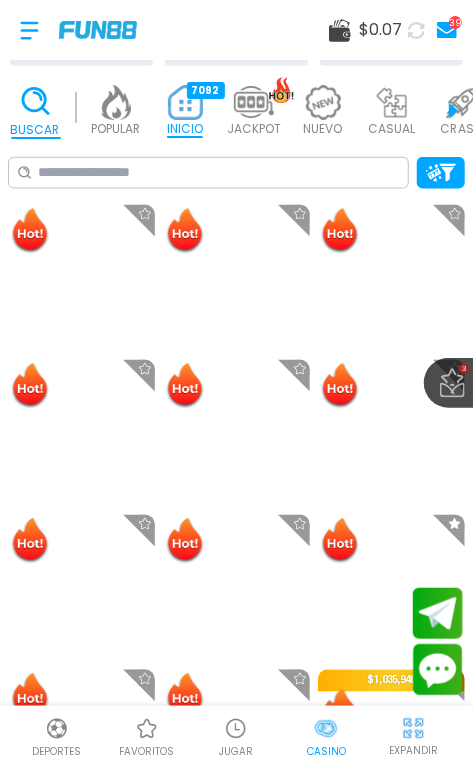 click on "Buscar POPULAR 40 INICIO 7092 JACKPOT 133 NUEVO 979 CASUAL 17 CRASH 35 PRAGMATIC 492 FAT PANDA 9 PLAYTECH 41 SLOTS 6177 BINGO 143 EN VIVO 850 CARTAS 197 OTROS 334" at bounding box center [236, 111] 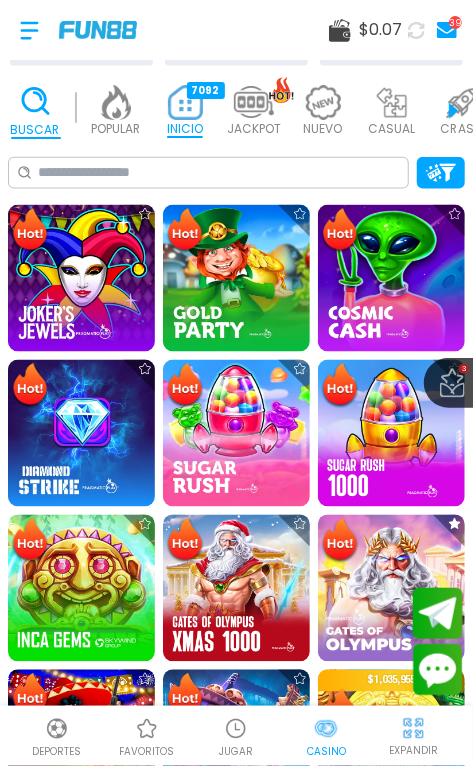 scroll, scrollTop: 0, scrollLeft: 49, axis: horizontal 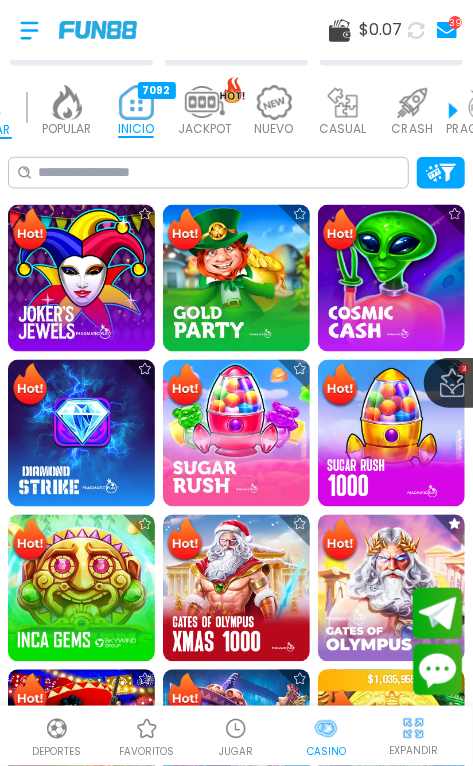 click on "Buscar" at bounding box center [-14, 111] 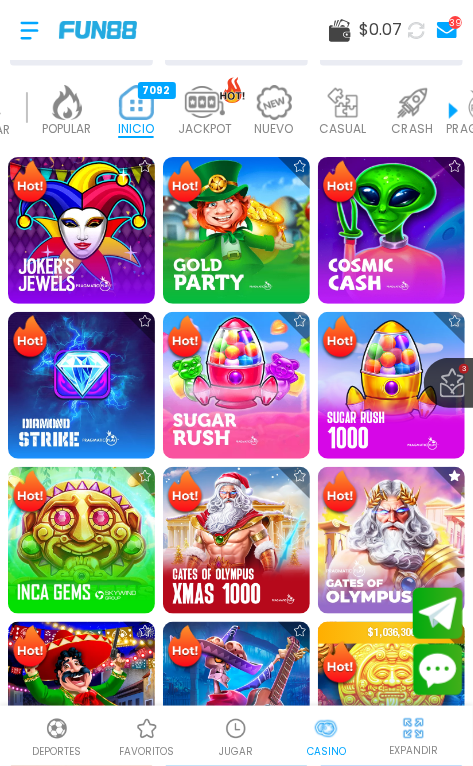 click on "Buscar" at bounding box center (-14, 111) 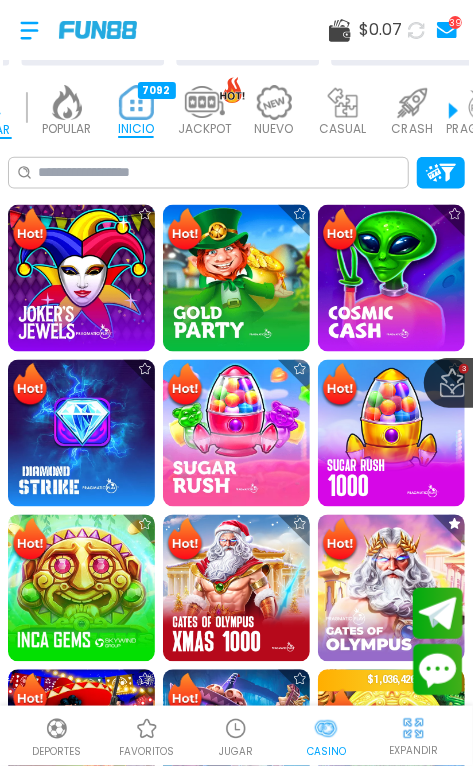click on "Buscar" at bounding box center [-14, 111] 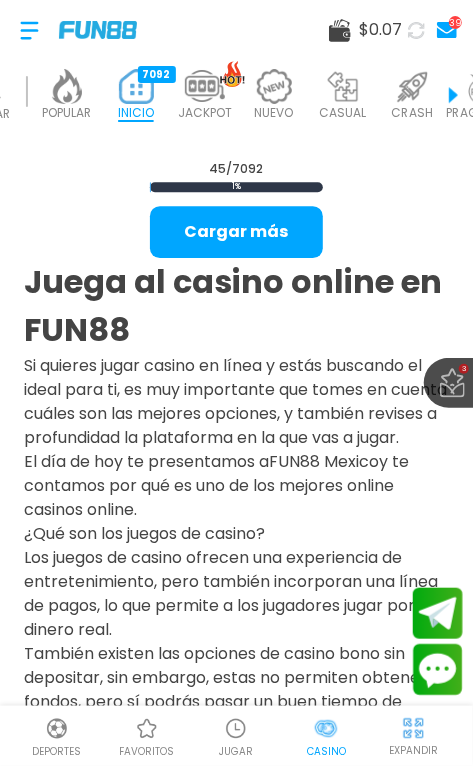 scroll, scrollTop: 2760, scrollLeft: 0, axis: vertical 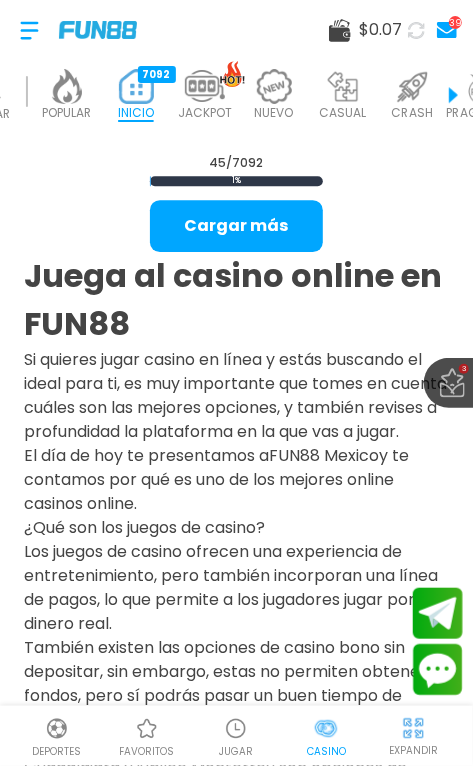 click on "Buscar" at bounding box center [-14, 95] 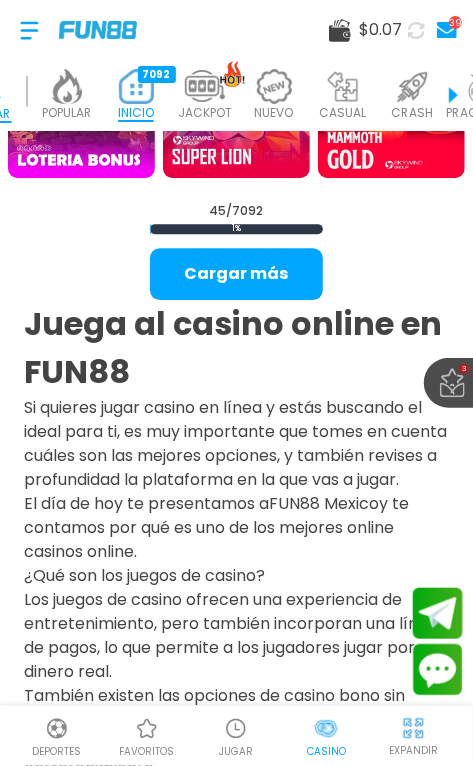scroll, scrollTop: 2807, scrollLeft: 0, axis: vertical 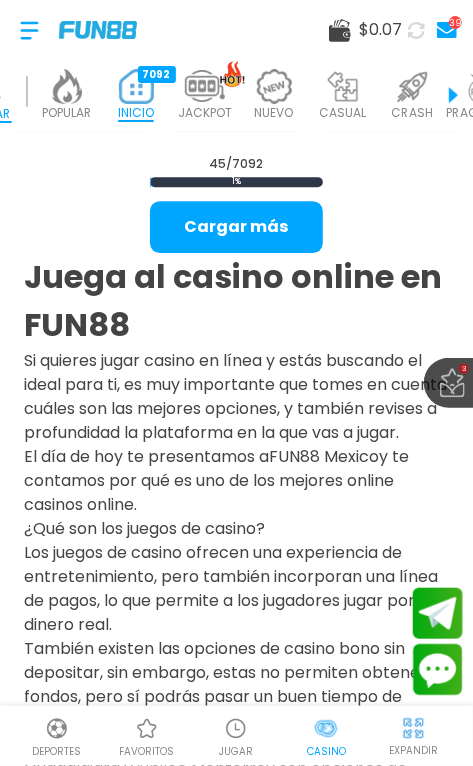 click on "EXPANDIR" at bounding box center [414, 735] 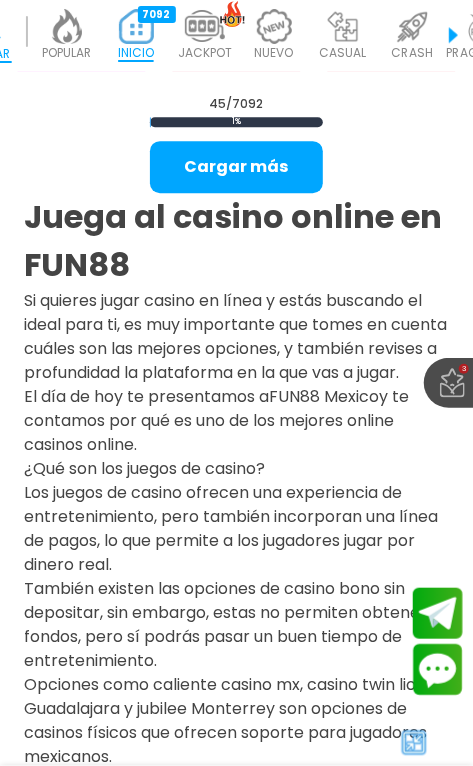 click at bounding box center (414, 743) 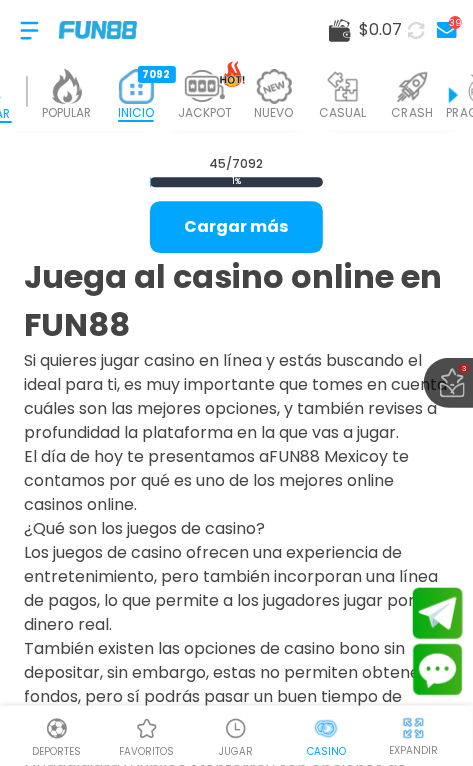 click on "Buscar" at bounding box center (-14, 95) 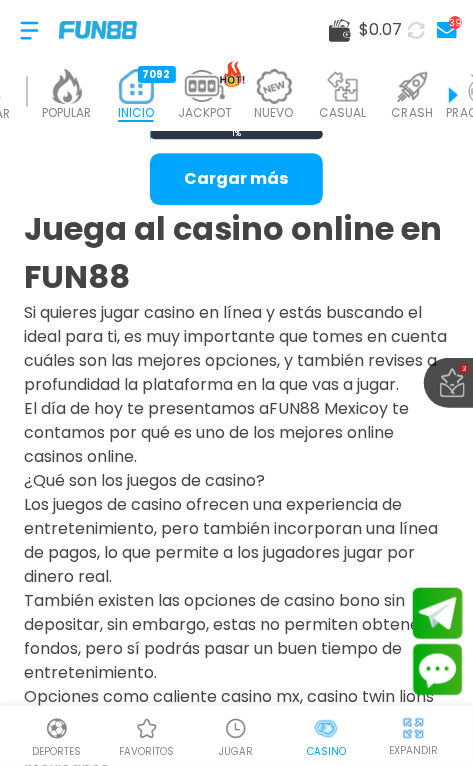 scroll, scrollTop: 2760, scrollLeft: 0, axis: vertical 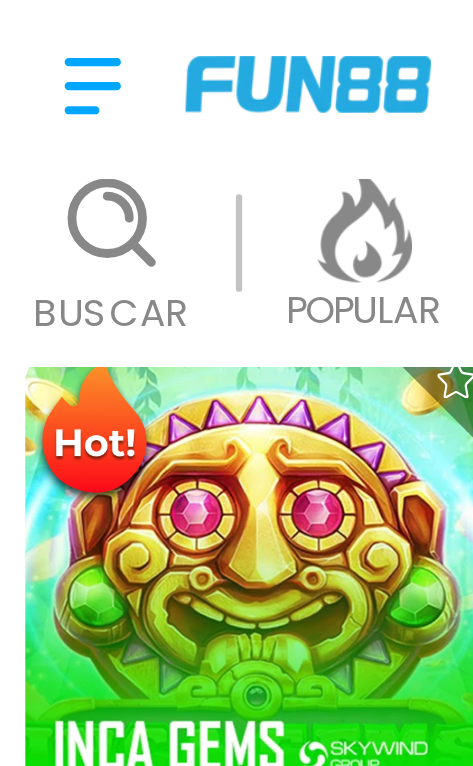 click at bounding box center [29, 30] 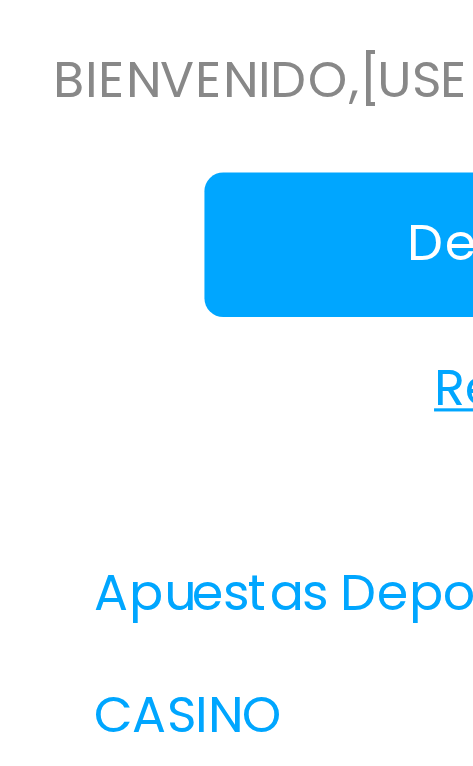 click on "Bono Gratis" at bounding box center [165, 573] 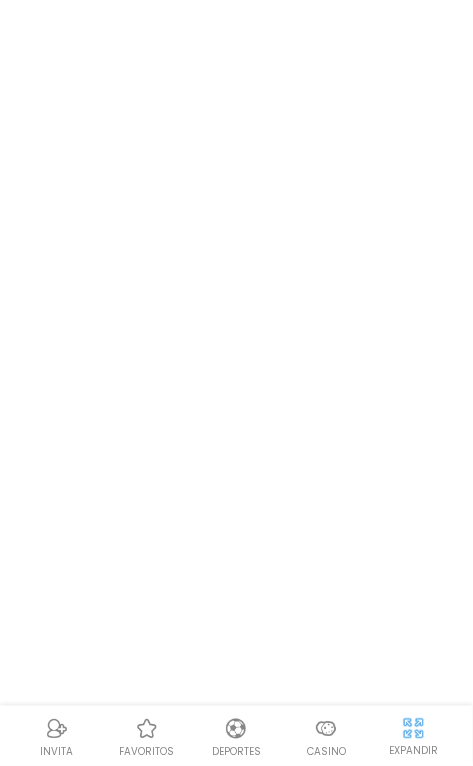 scroll, scrollTop: 0, scrollLeft: 0, axis: both 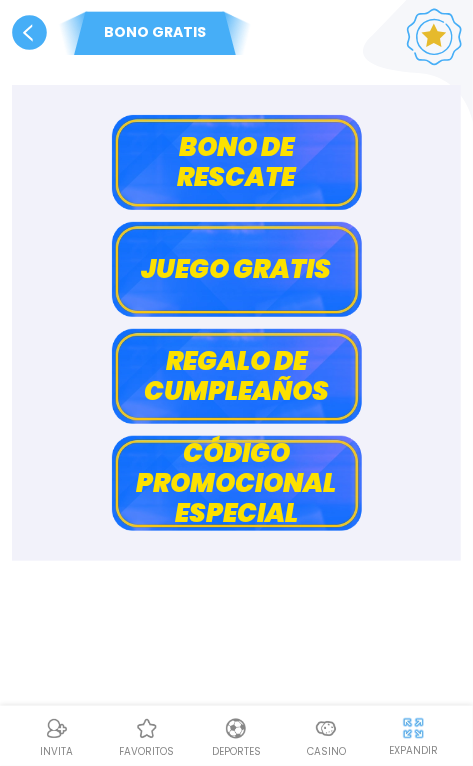 click on "Bono de rescate" at bounding box center (237, 162) 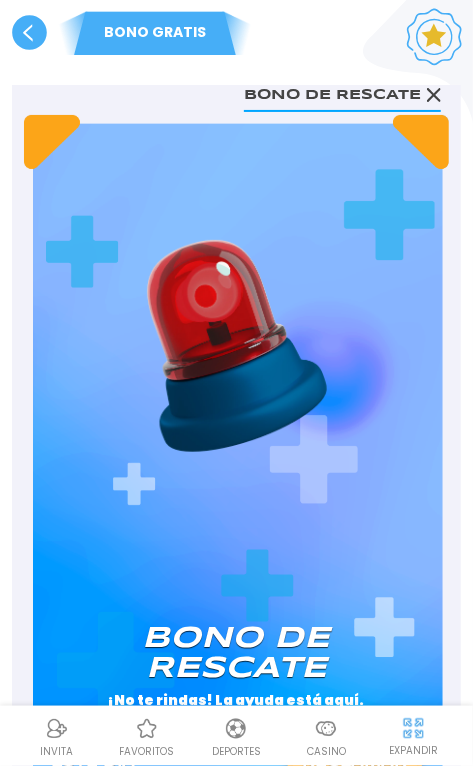 scroll, scrollTop: 16, scrollLeft: 0, axis: vertical 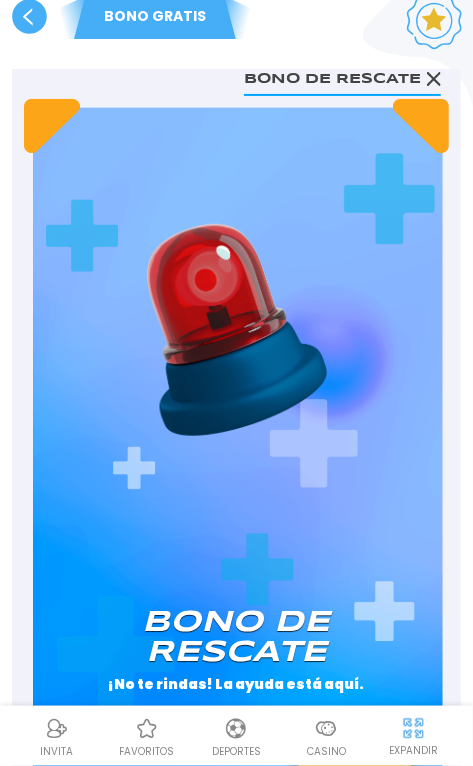 click on "RECLAMAR" at bounding box center [354, 746] 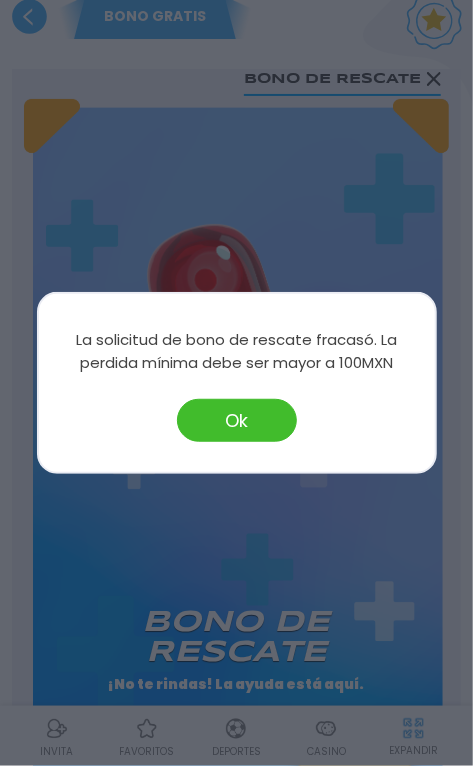 click on "Ok" at bounding box center [237, 420] 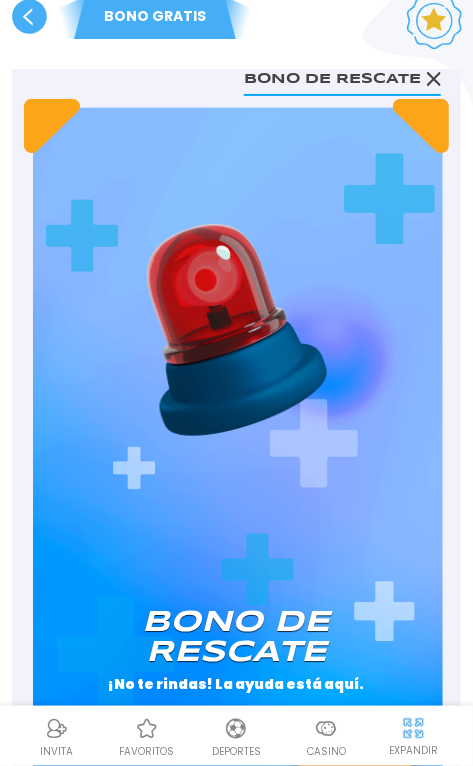 click on "RECLAMAR" at bounding box center [354, 746] 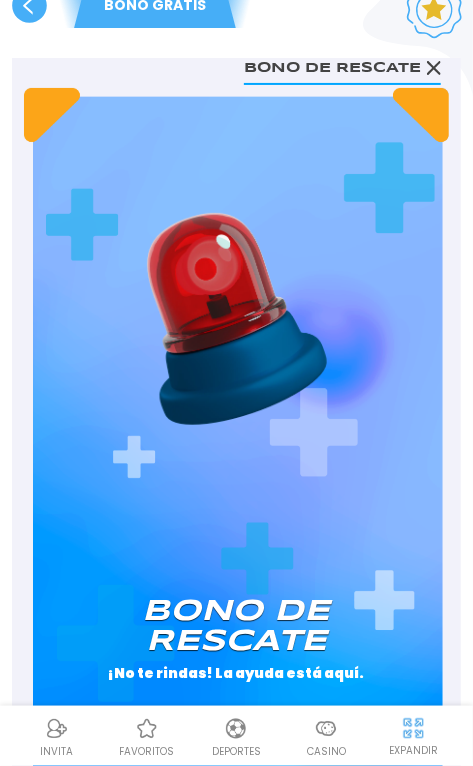 click 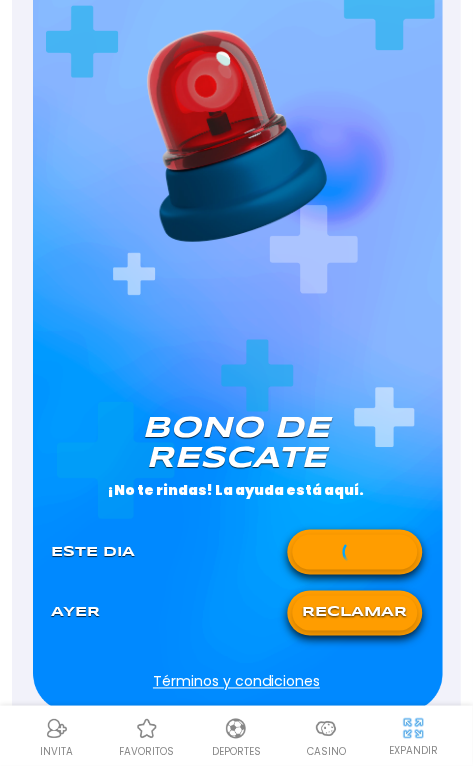 click on "RECLAMAR" at bounding box center [354, 613] 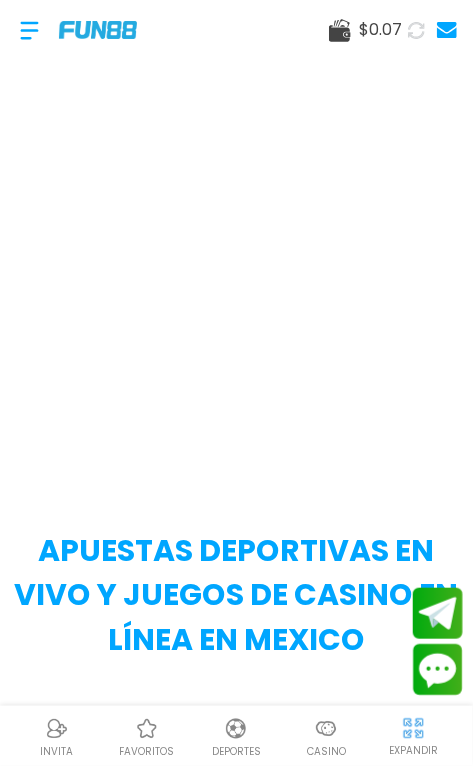 scroll, scrollTop: 0, scrollLeft: 0, axis: both 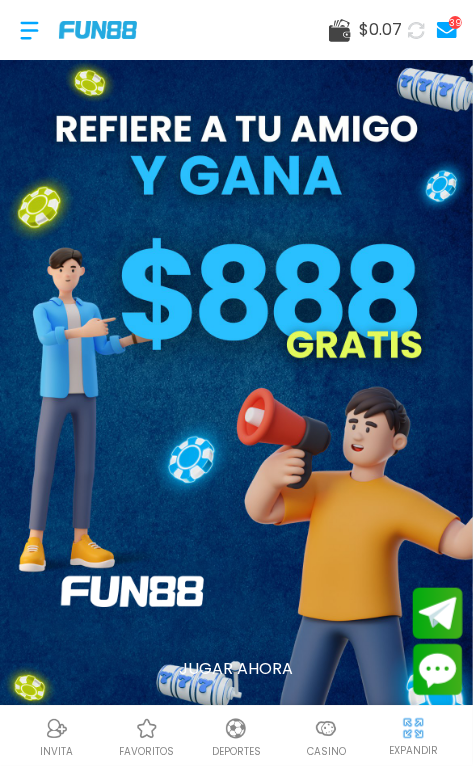 click at bounding box center (236, 387) 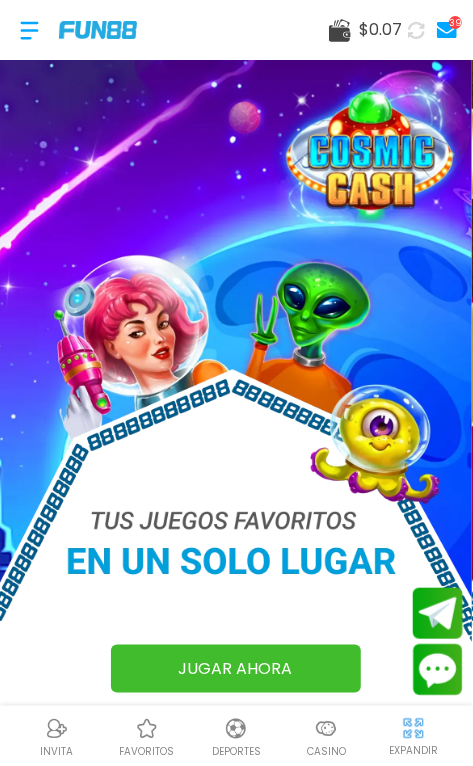 click on "Casino" at bounding box center (326, 736) 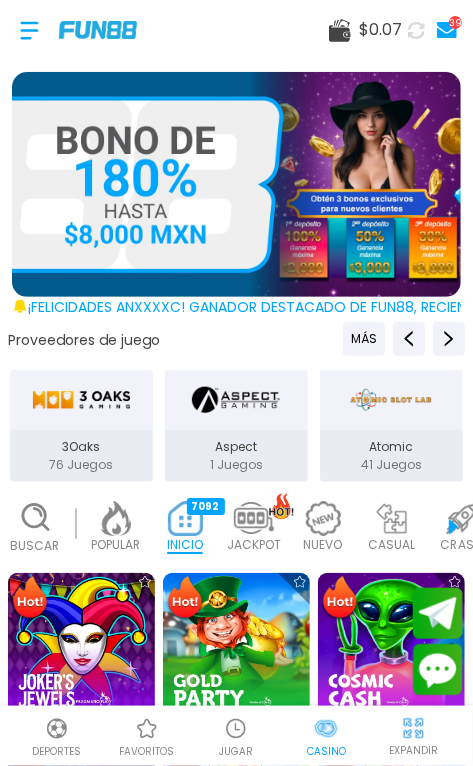 scroll, scrollTop: 0, scrollLeft: 49, axis: horizontal 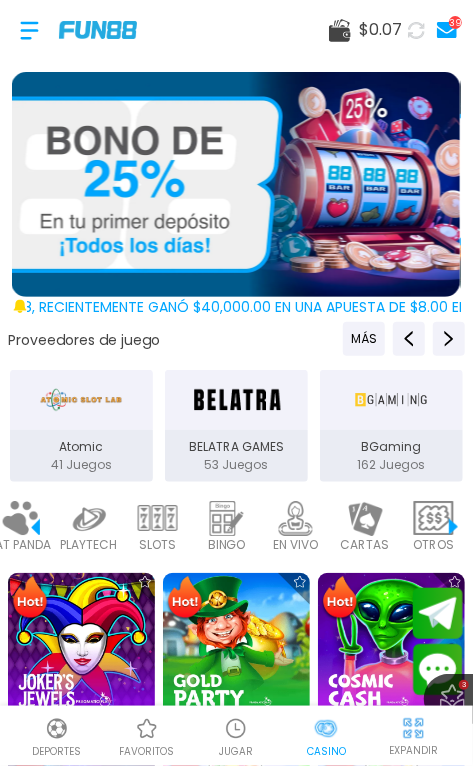 click at bounding box center [235, 184] 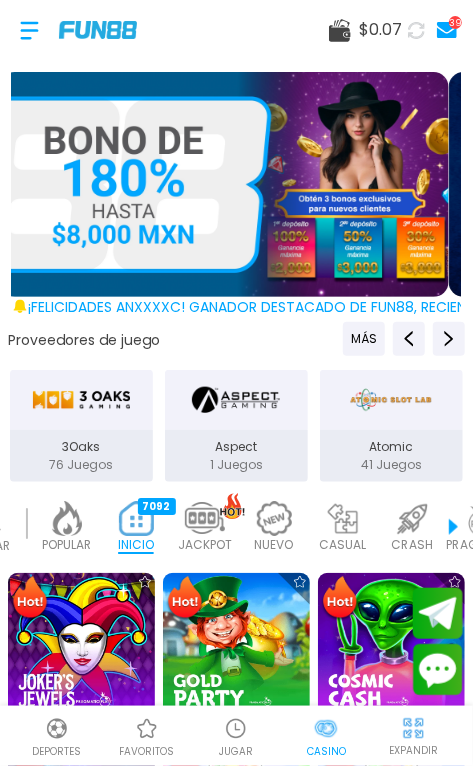 scroll, scrollTop: 0, scrollLeft: 49, axis: horizontal 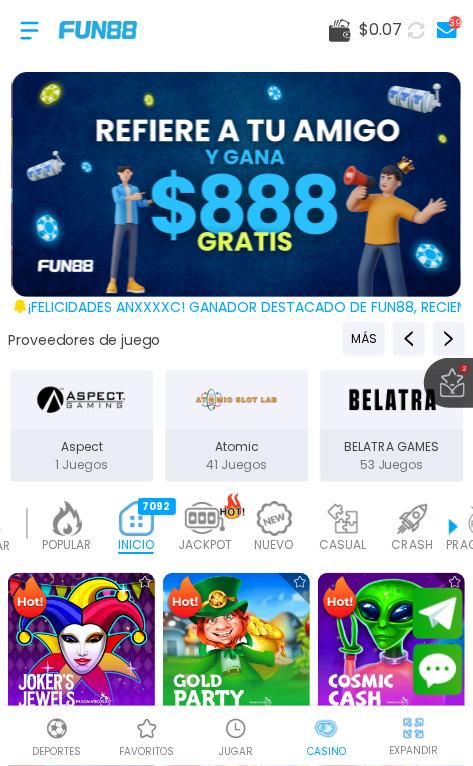 click at bounding box center (236, 184) 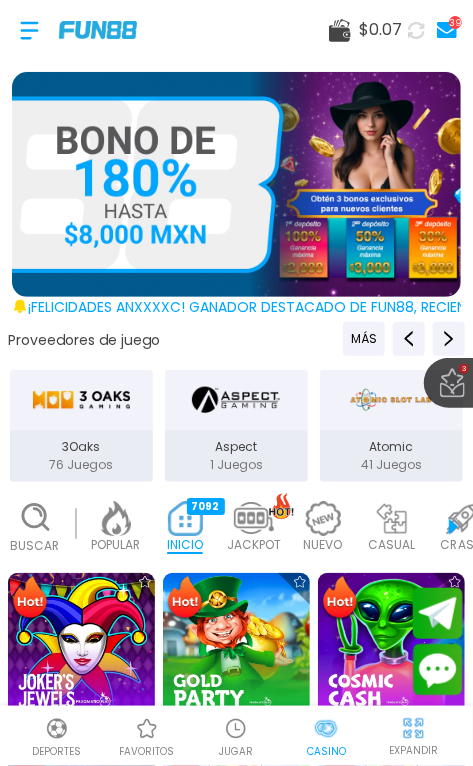 scroll, scrollTop: 0, scrollLeft: 49, axis: horizontal 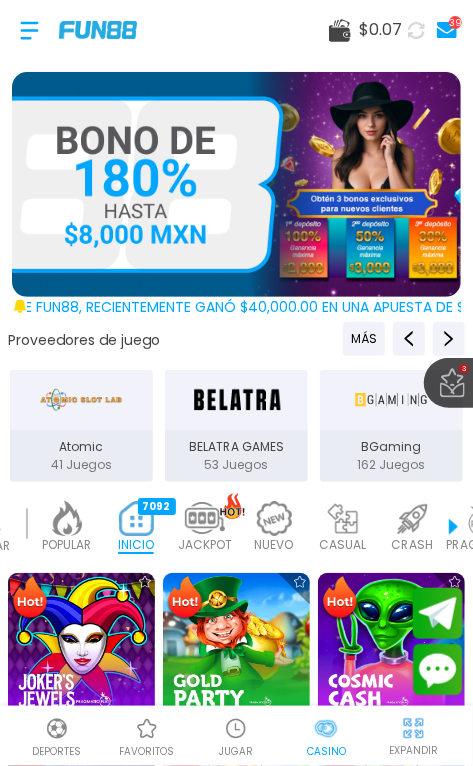 click at bounding box center [236, 184] 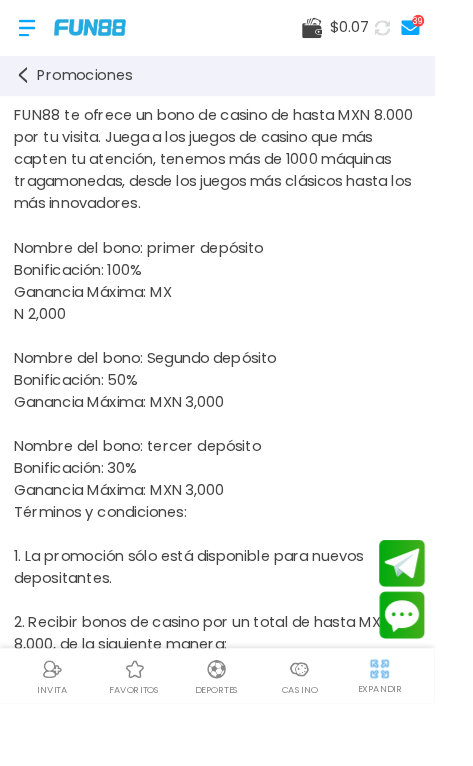 click on "FUN88 te ofrece un bono de casino de hasta MXN 8.000 por tu visita. Juega a los juegos de casino que más capten tu atención, tenemos más de 1000 máquinas tragamonedas, desde los juegos más clásicos hasta los más innovadores.
Nombre del bono: primer depósito
Bonificación: 100%
Ganancia Máxima: MX
N 2,000
Nombre del bono: Segundo depósito
Bonificación: 50%
Ganancia Máxima: MXN 3,000
Nombre del bono: tercer depósito
Bonificación: 30%
Ganancia Máxima: MXN 3,000 Términos y condiciones:
1. La promoción sólo está disponible para nuevos depositantes.
2. Recibir bonos de casino por un total de hasta MXN 8,000, de la siguiente manera:
Bono de bienvenida por primer depósito 100% hasta MXN 2,000,
Bono de bienvenida por segundo depósito 50% hasta MXN 3,000
Bono de bienvenida por tercer depósito 30% hasta MXN 3,000 3. Deposita un mínimo de MXN 200 para participar en esta promoción. 4. Recibirás automáticamente un bono cada vez que deposites." at bounding box center (236, 749) 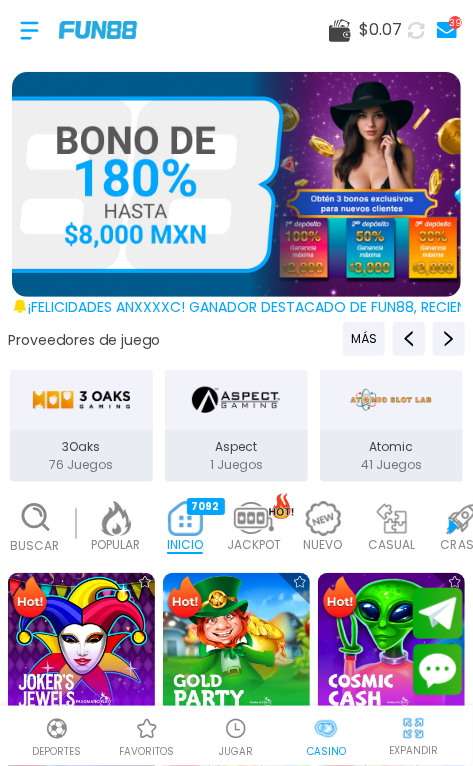 scroll, scrollTop: 0, scrollLeft: 49, axis: horizontal 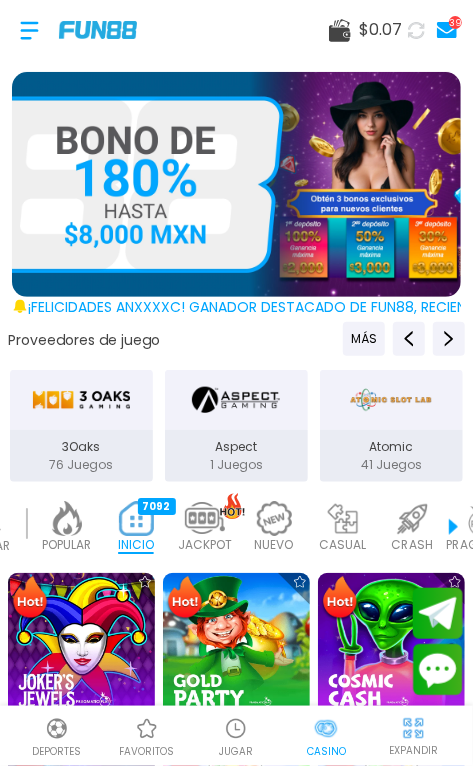 click at bounding box center (236, 184) 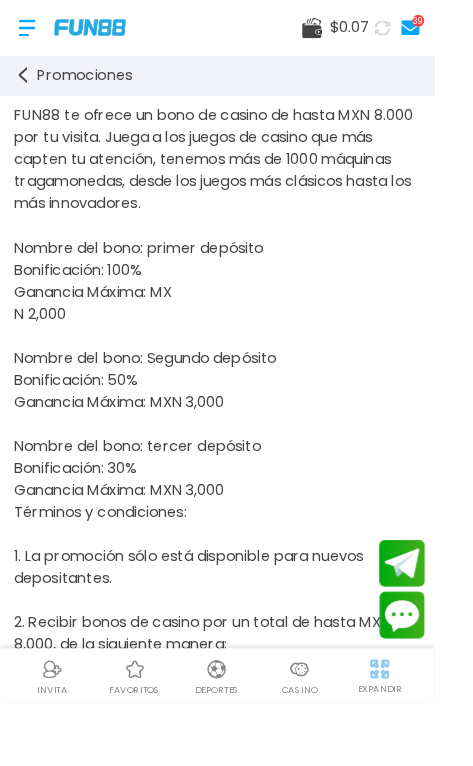 click 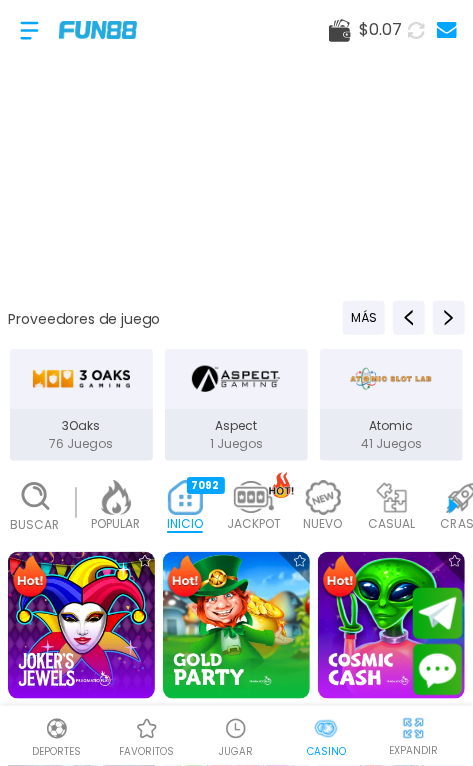 scroll, scrollTop: 0, scrollLeft: 49, axis: horizontal 